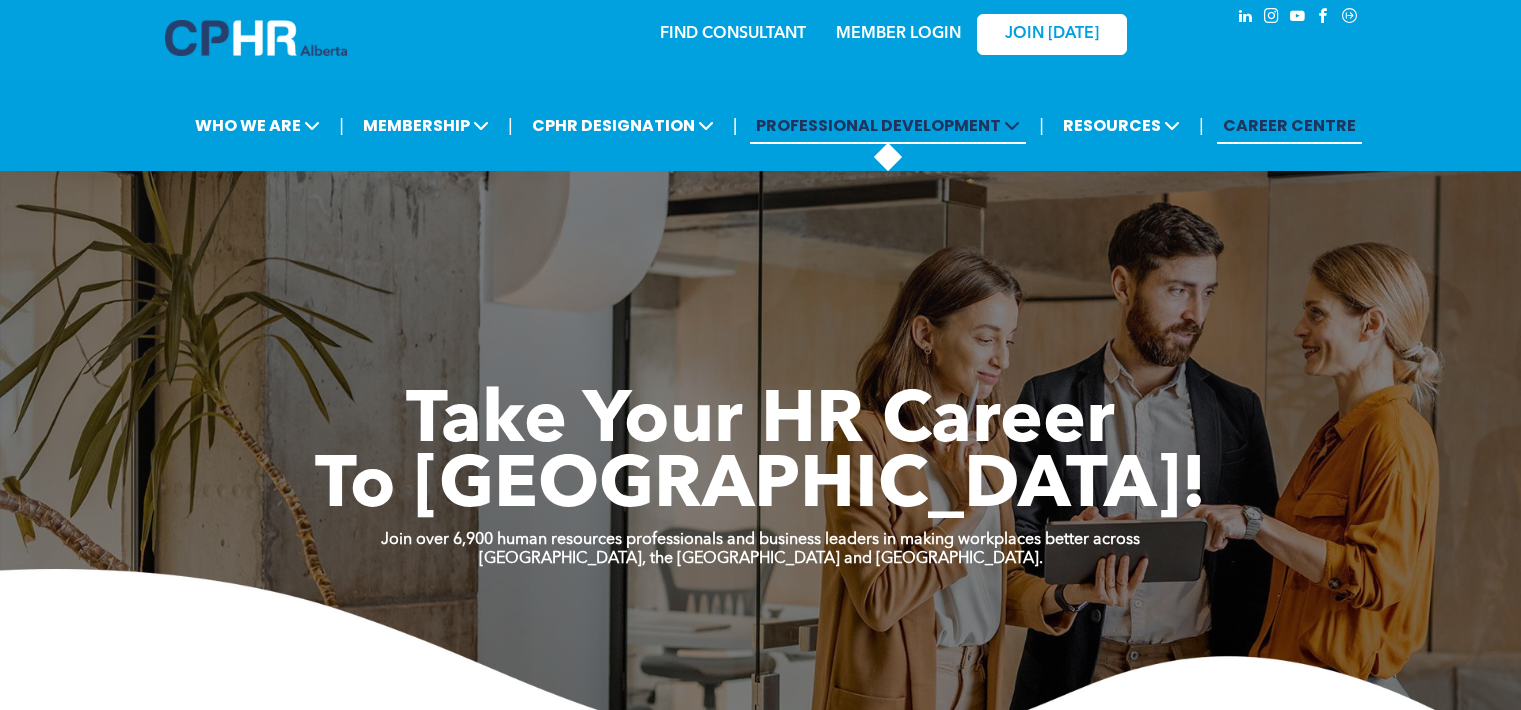 scroll, scrollTop: 0, scrollLeft: 0, axis: both 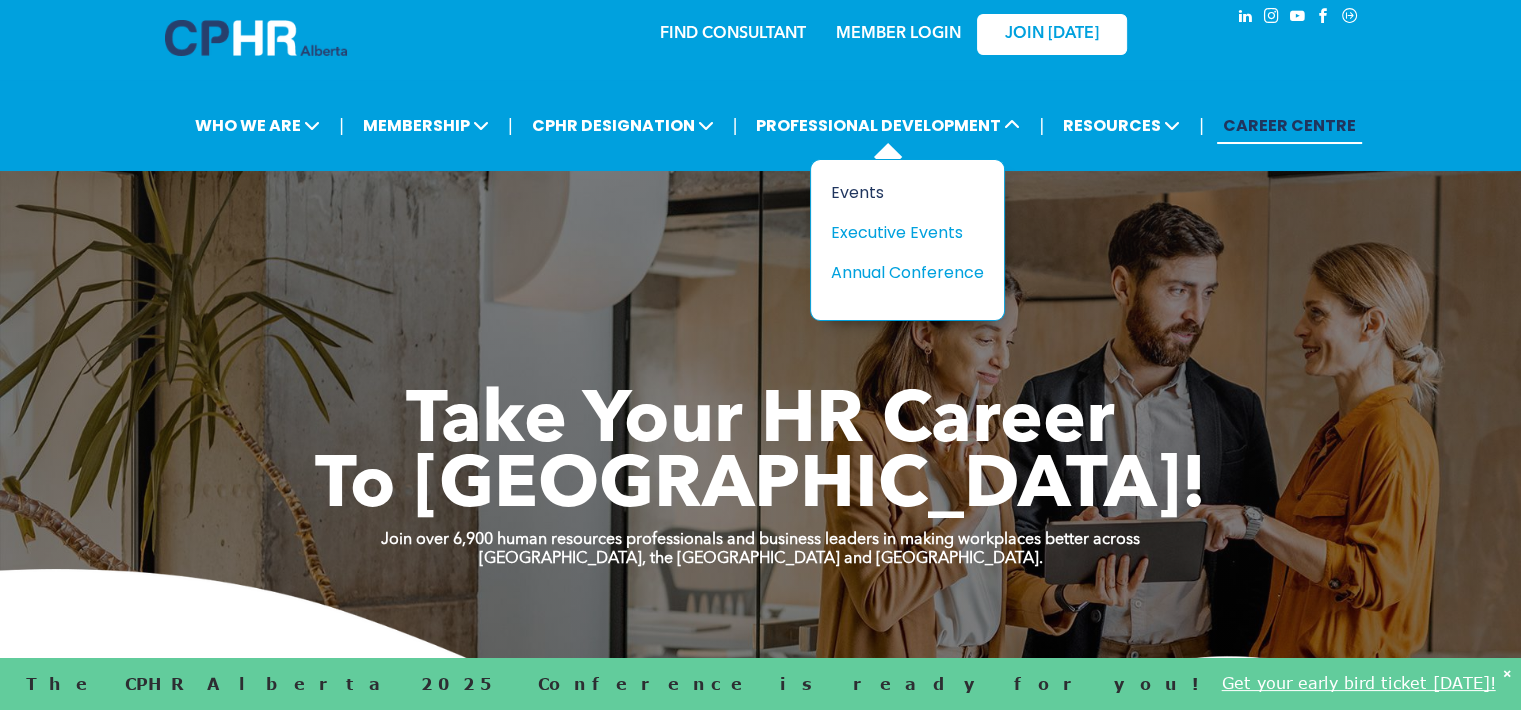 click on "Events" at bounding box center [900, 192] 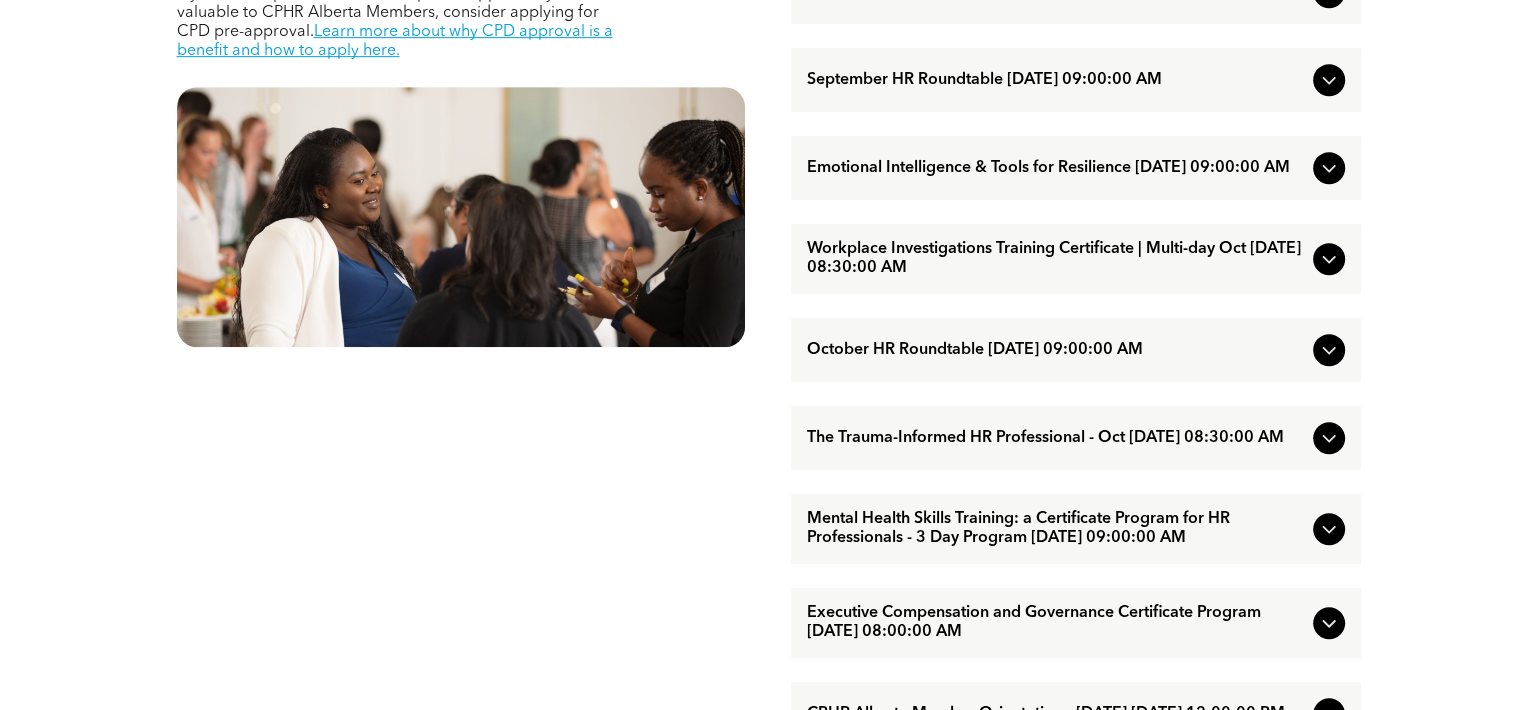 scroll, scrollTop: 1100, scrollLeft: 0, axis: vertical 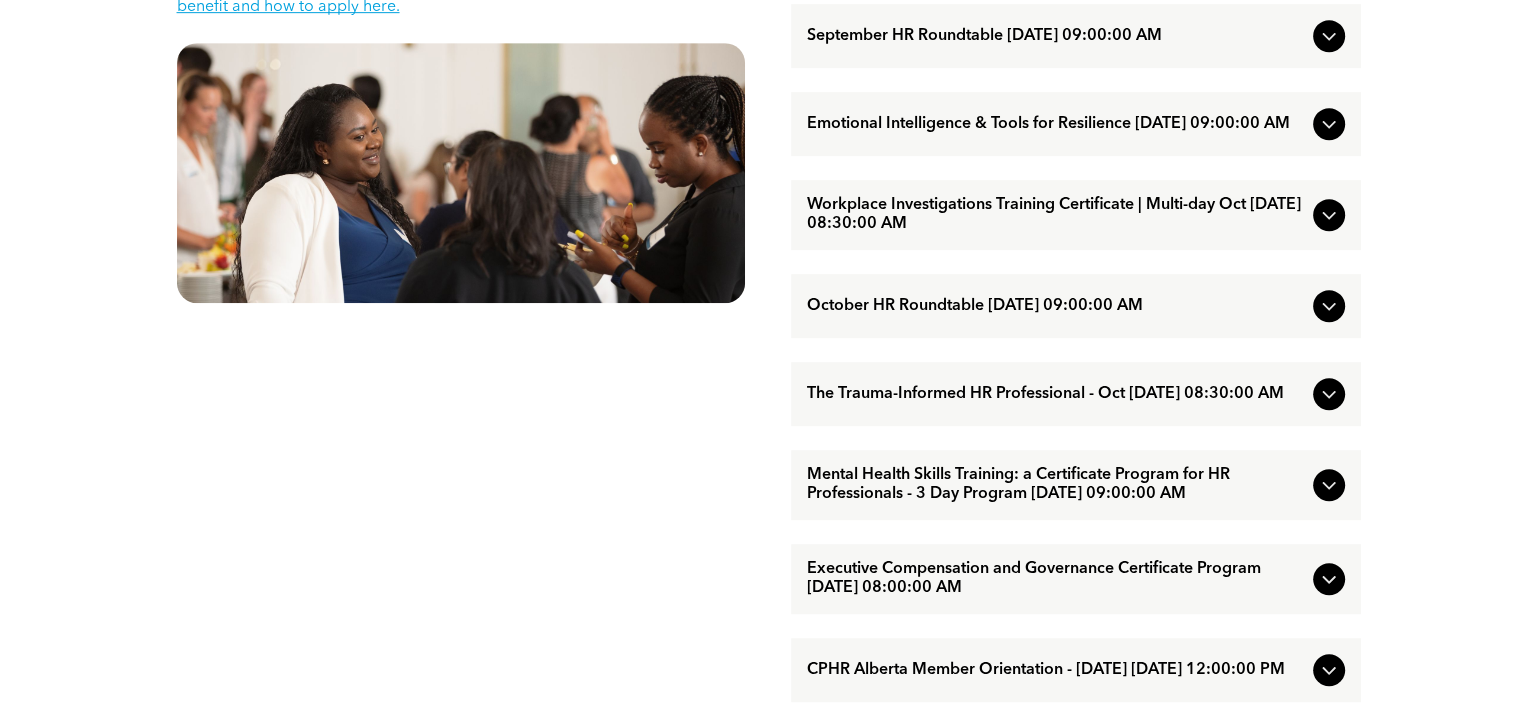 click on "The Trauma-Informed HR Professional - Oct  [DATE] 08:30:00 AM" at bounding box center (1056, 394) 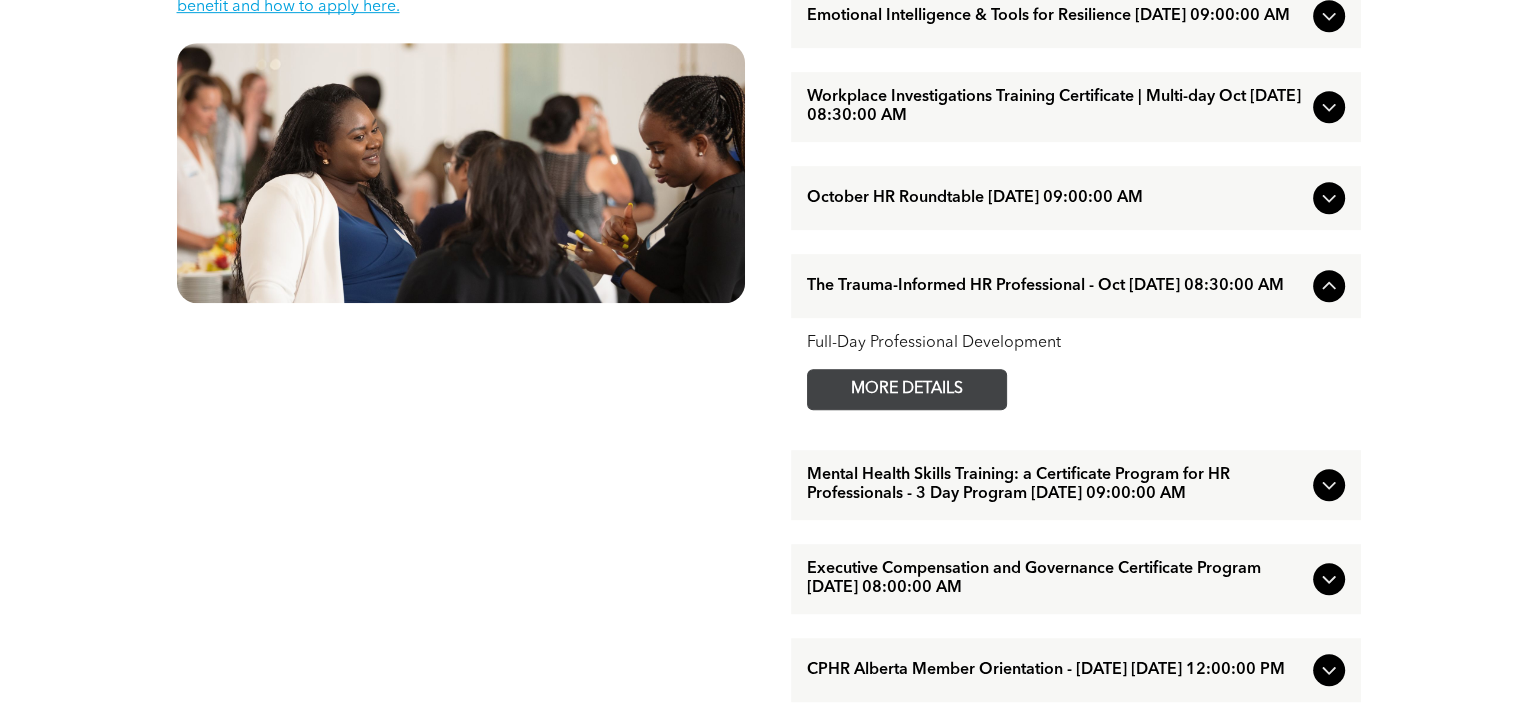 click on "MORE DETAILS" at bounding box center [907, 389] 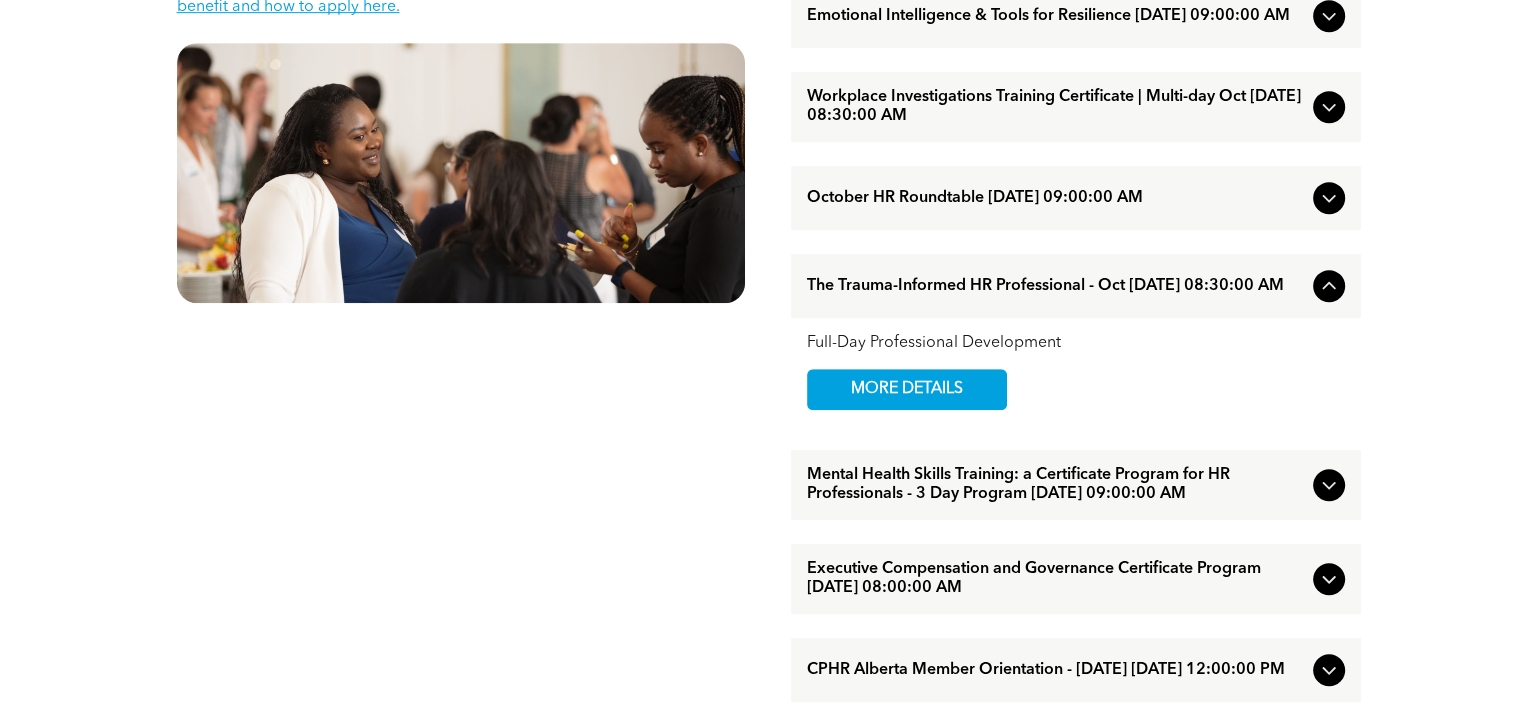 click on "Mental Health Skills Training: a Certificate Program for HR Professionals - 3 Day Program  [DATE] 09:00:00 AM" at bounding box center (1056, 485) 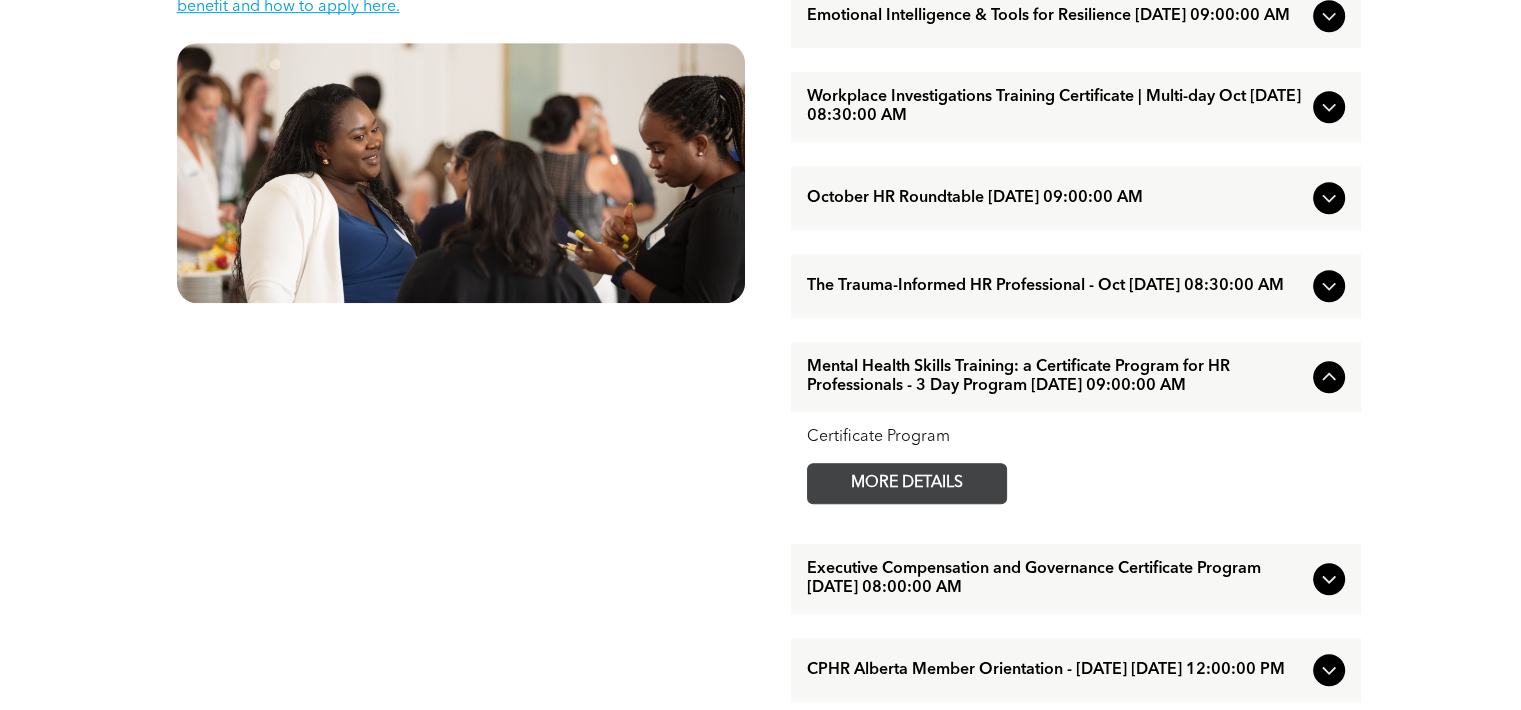click on "MORE DETAILS" at bounding box center (907, 483) 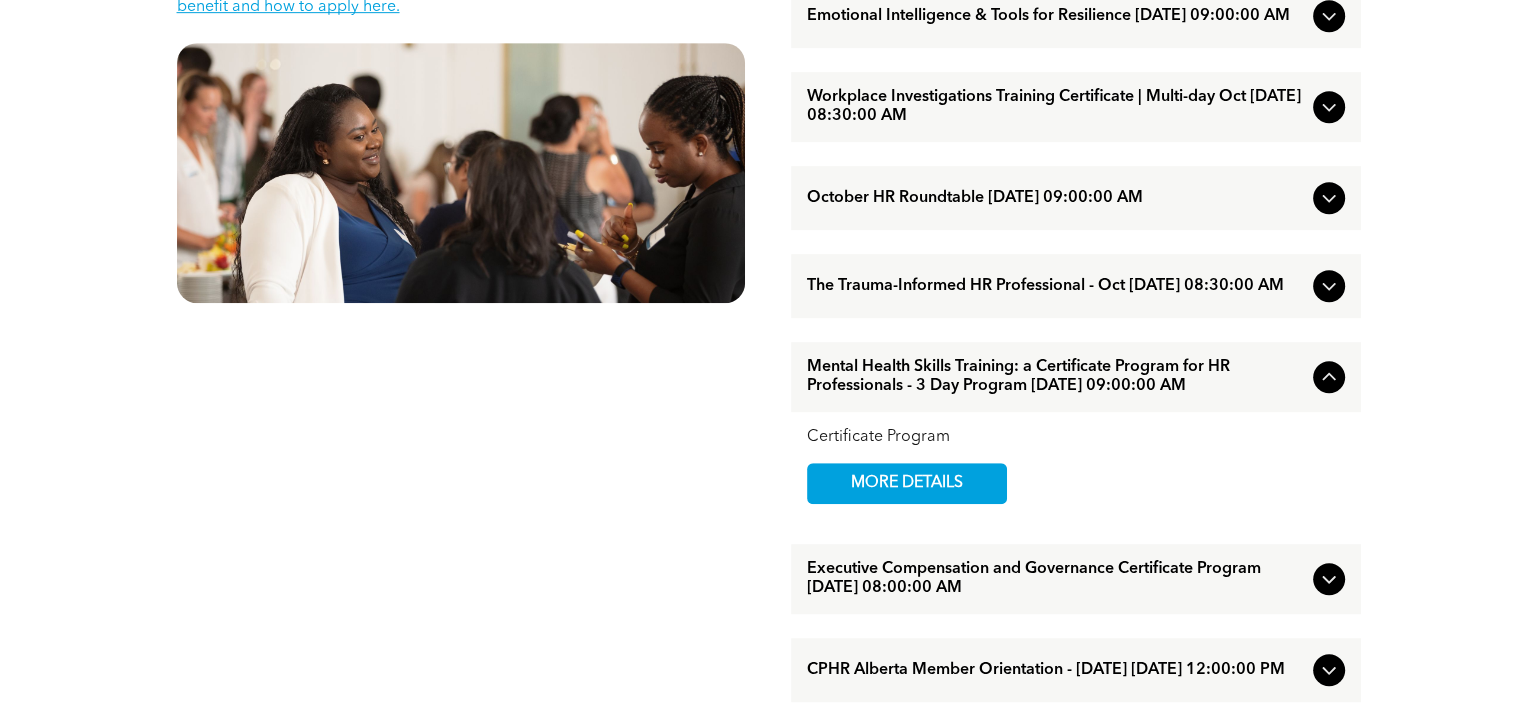 scroll, scrollTop: 1200, scrollLeft: 0, axis: vertical 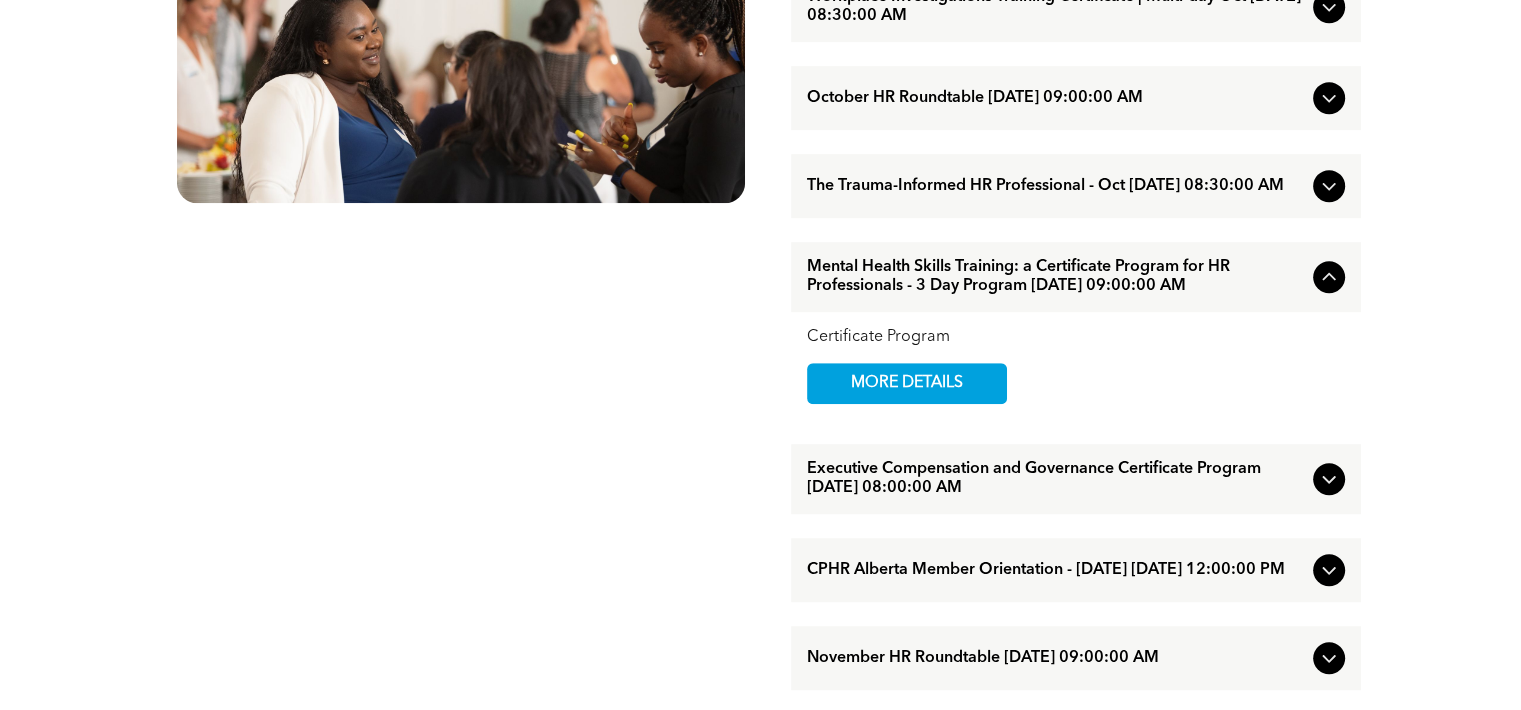 click on "Executive Compensation and Governance Certificate Program  [DATE] 08:00:00 AM" at bounding box center [1056, 479] 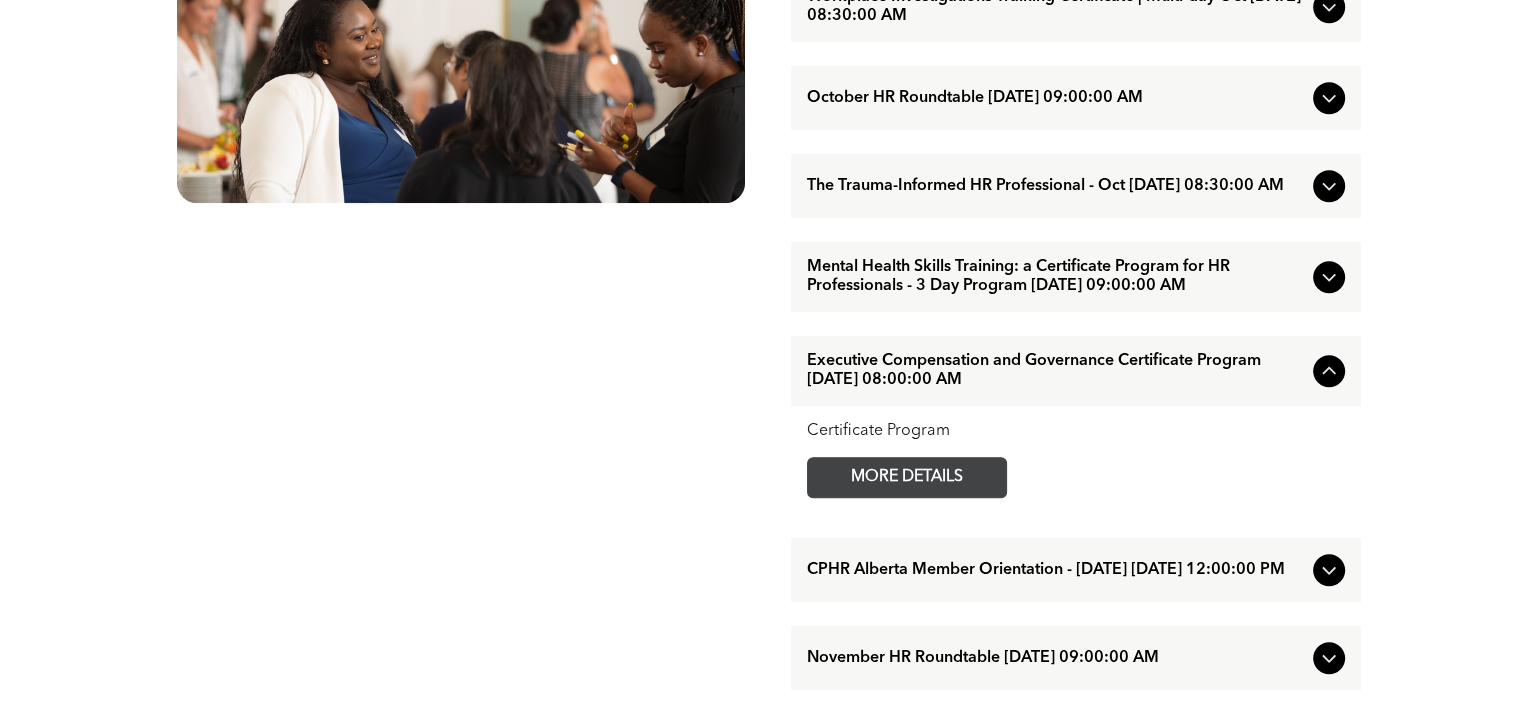 click on "MORE DETAILS" at bounding box center (907, 477) 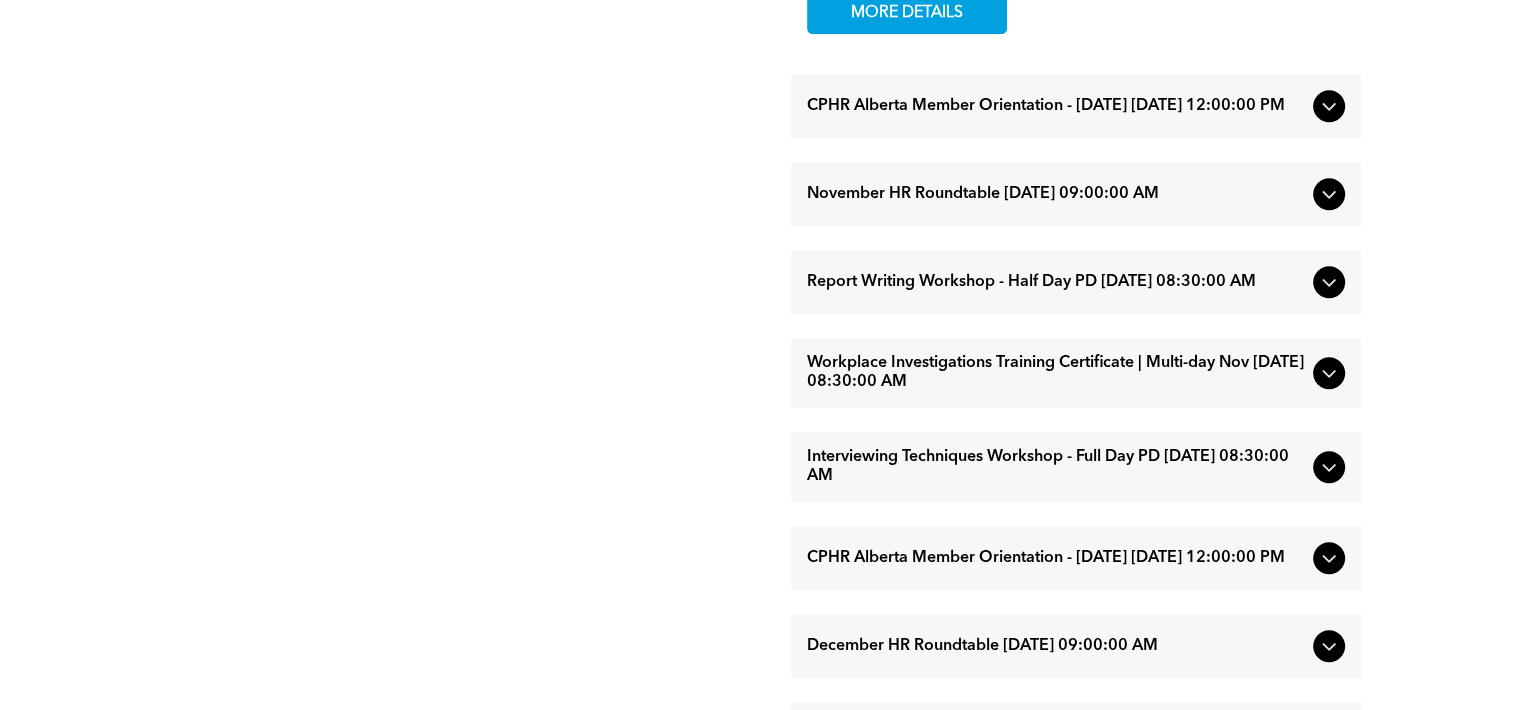 scroll, scrollTop: 1700, scrollLeft: 0, axis: vertical 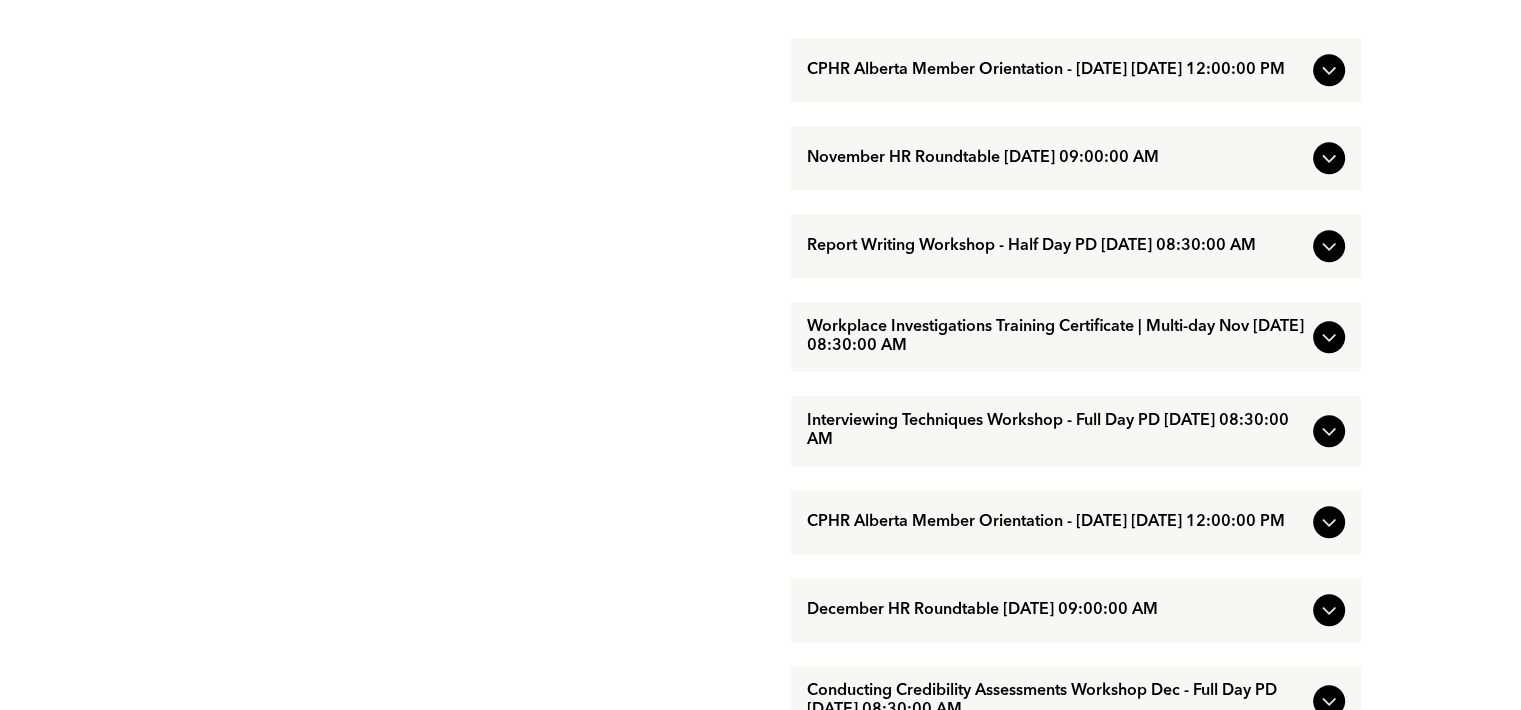 click on "Workplace Investigations Training Certificate | Multi-day Nov  [DATE] 08:30:00 AM" at bounding box center (1056, 337) 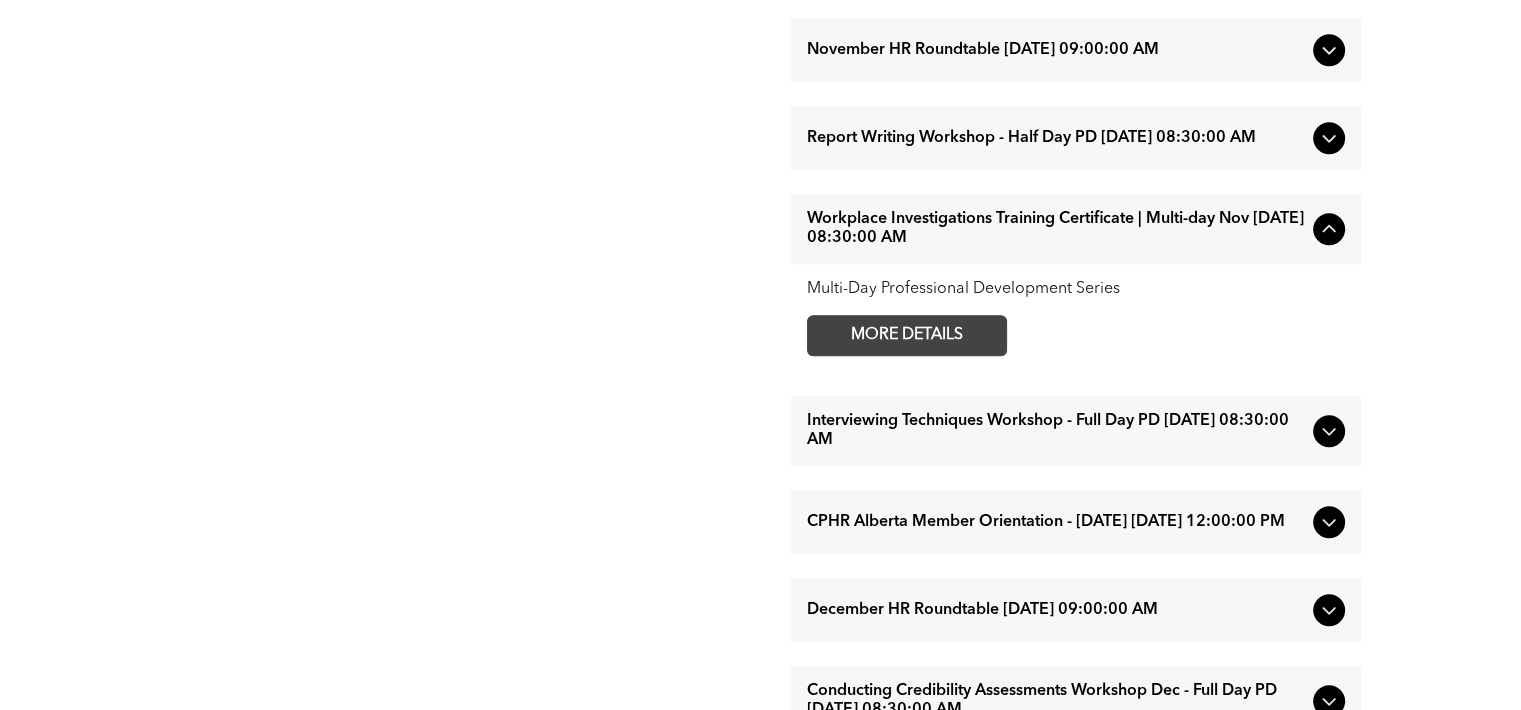 click on "MORE DETAILS" at bounding box center [907, 335] 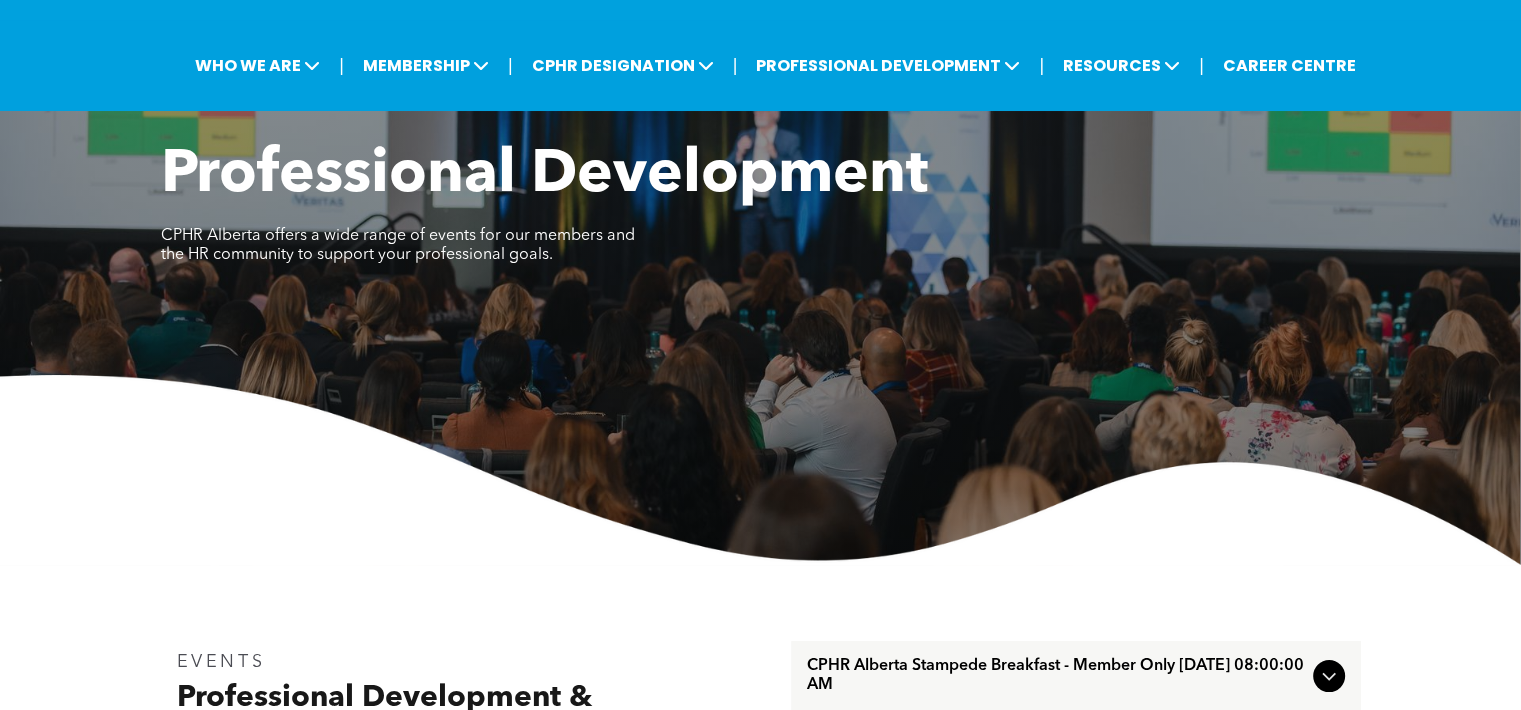 scroll, scrollTop: 0, scrollLeft: 0, axis: both 